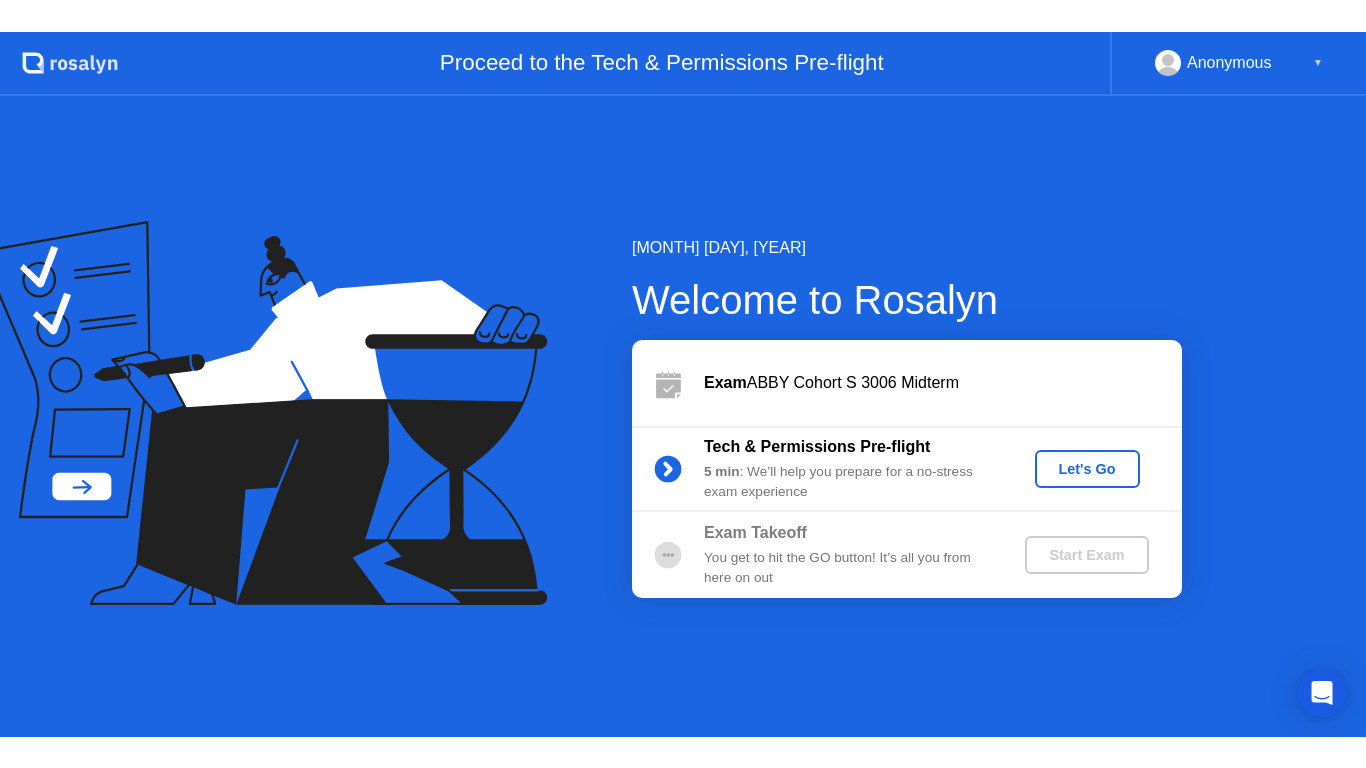 scroll, scrollTop: 0, scrollLeft: 0, axis: both 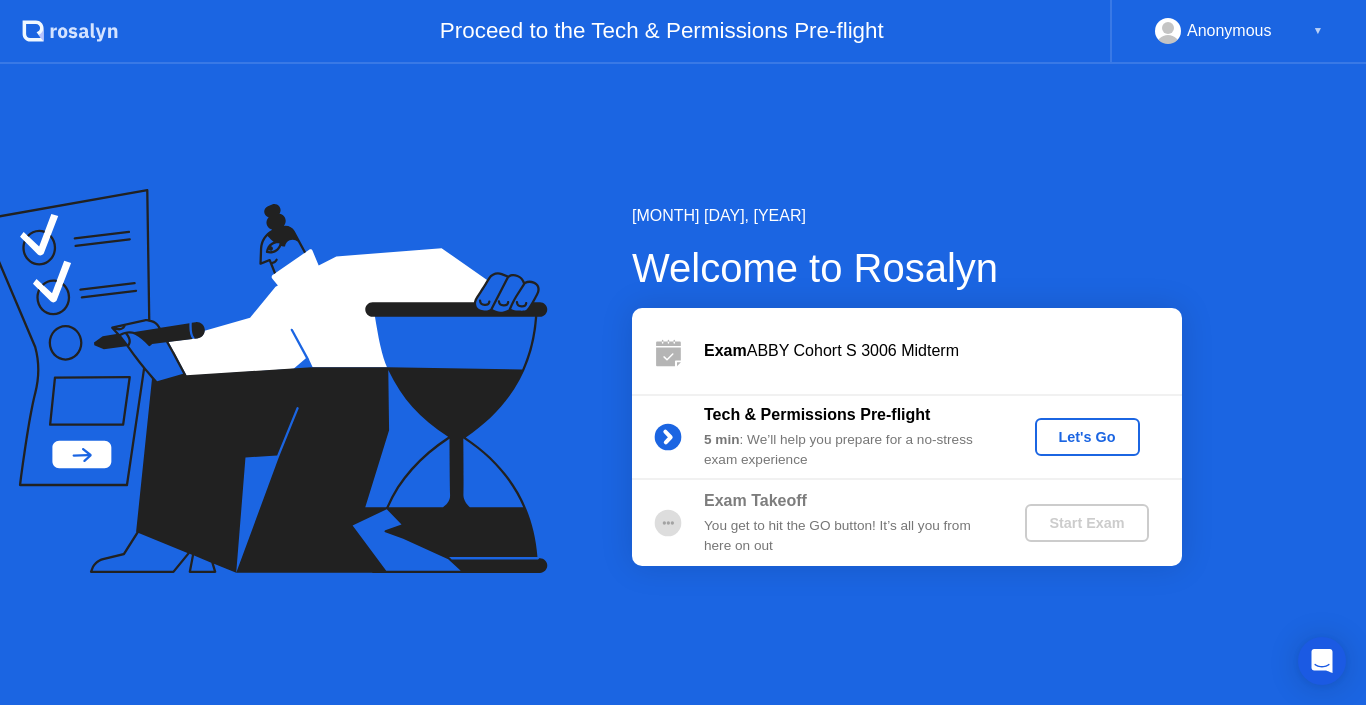 click on "Let's Go" 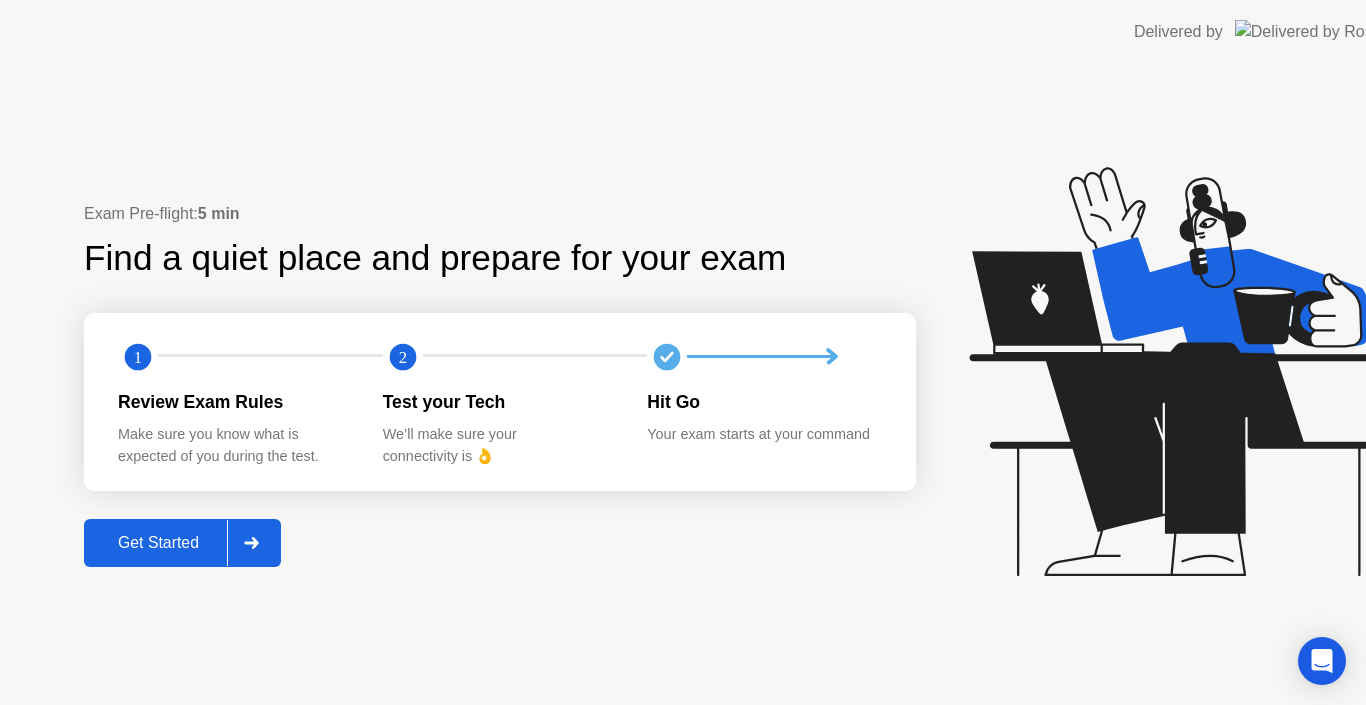 click 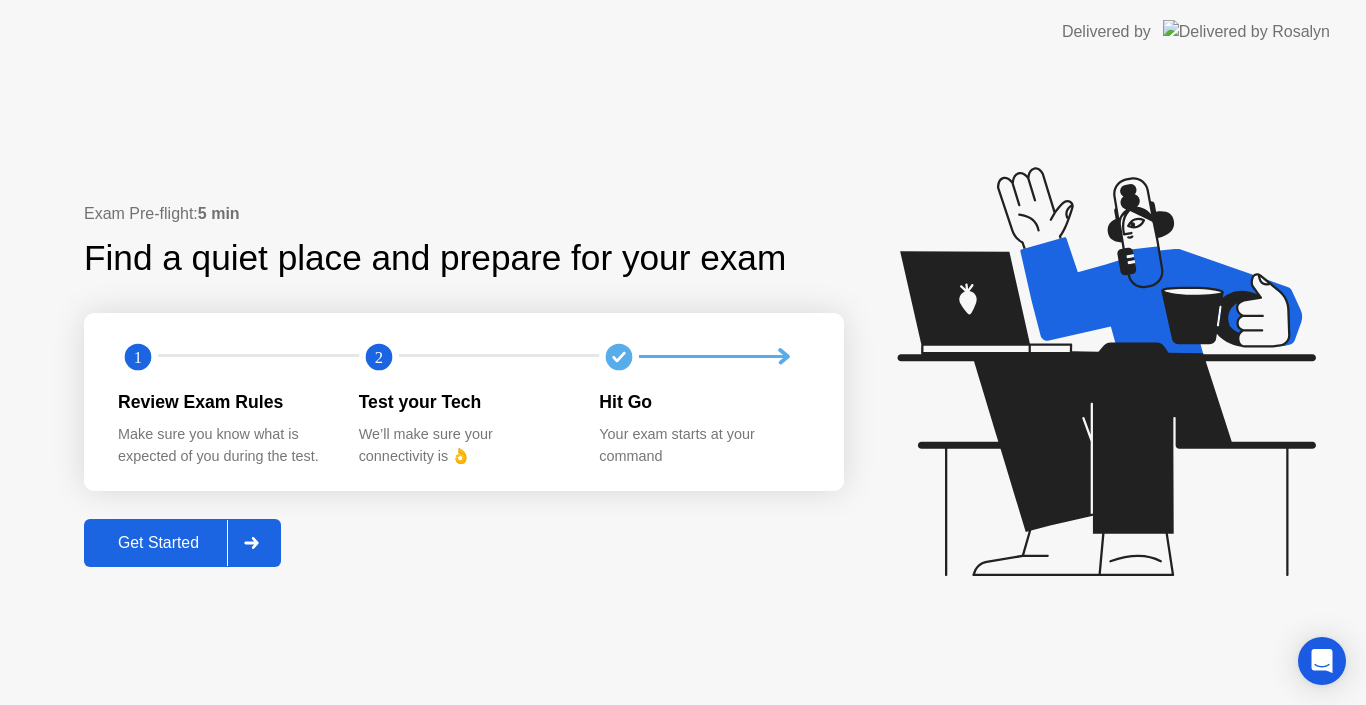 click on "Get Started" 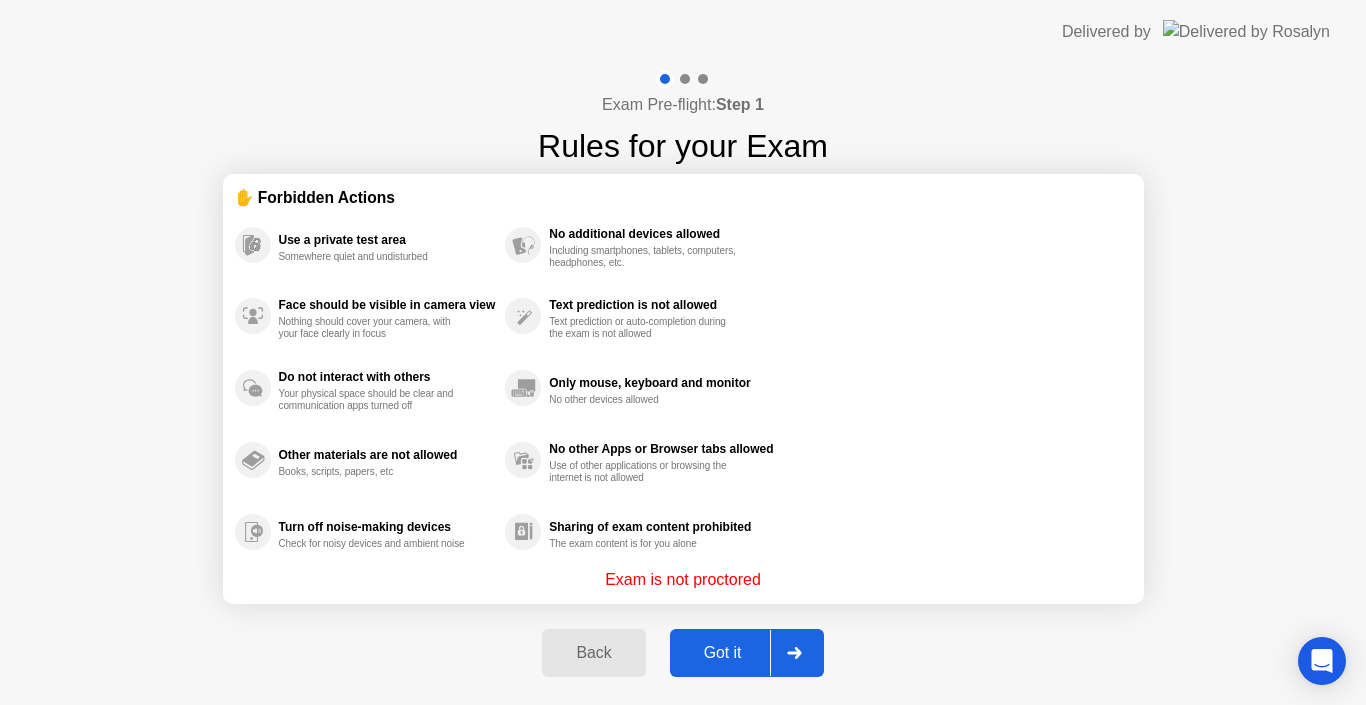click on "Got it" 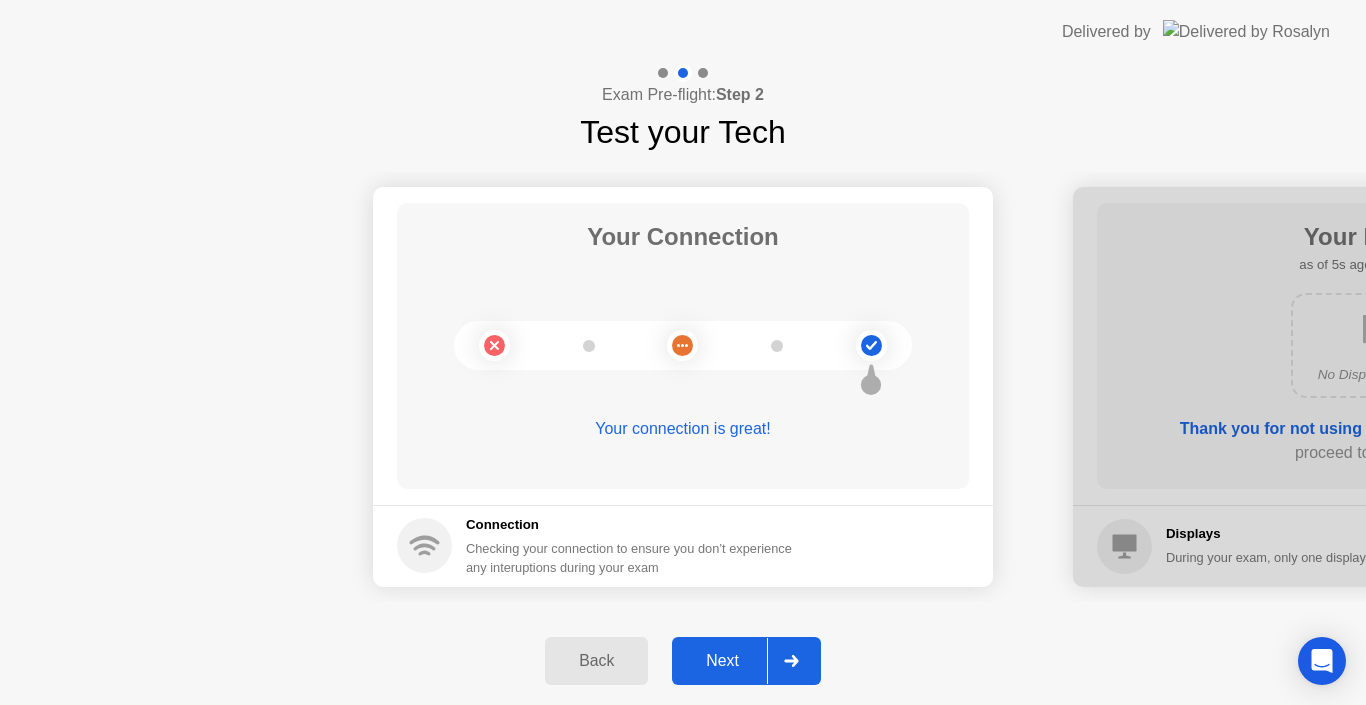 click on "Next" 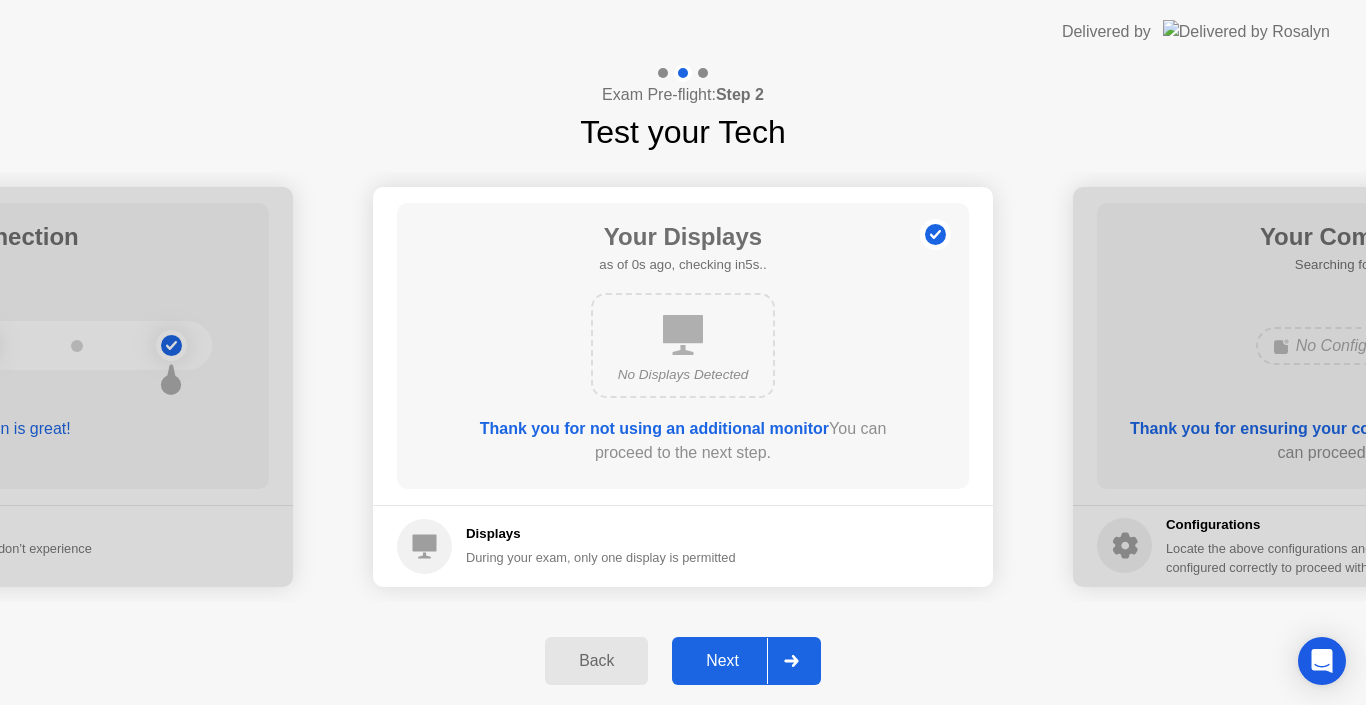 click on "Next" 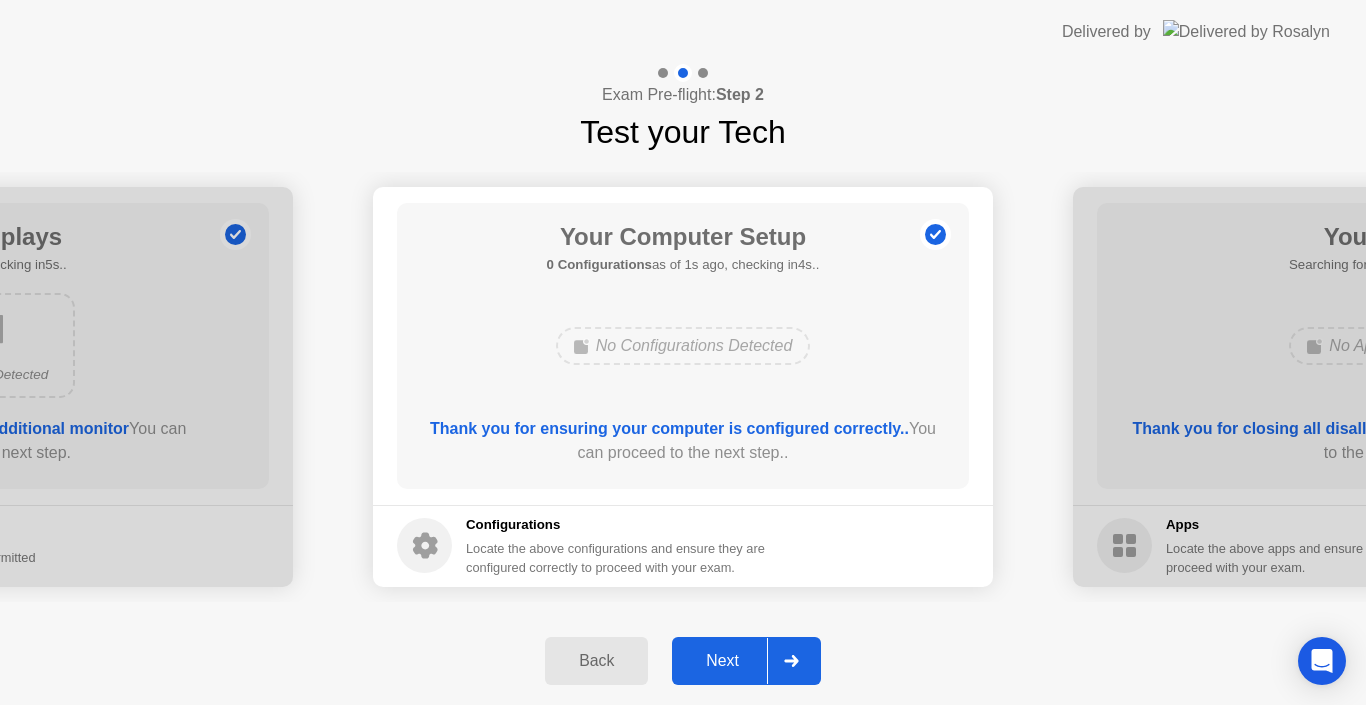 click on "Next" 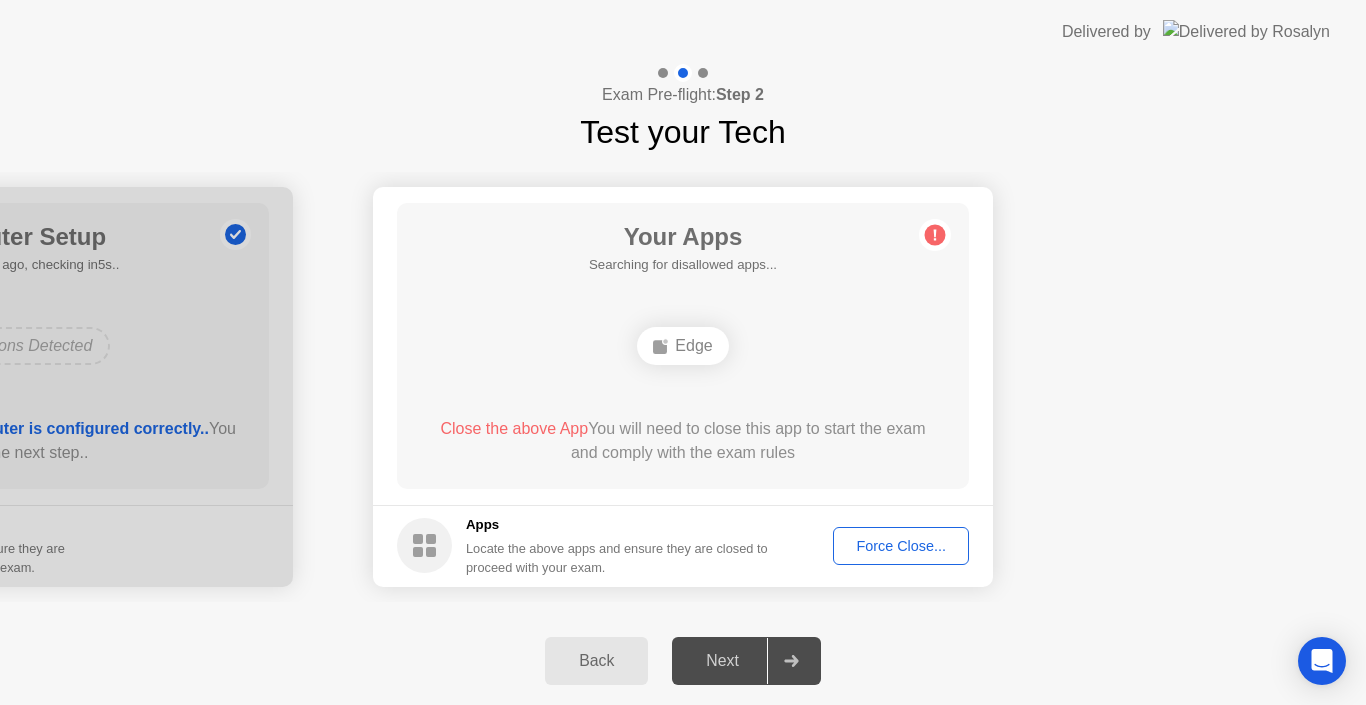 click on "Force Close..." 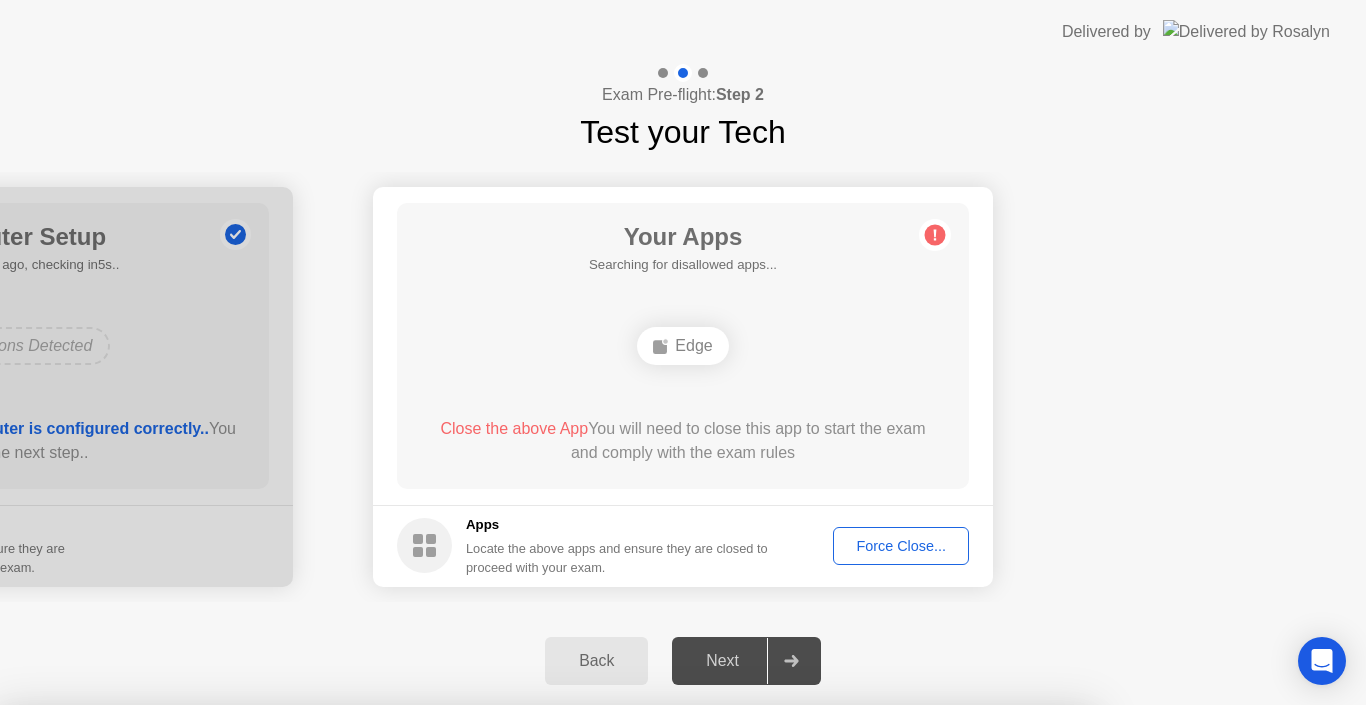 click on "Confirm" at bounding box center (613, 981) 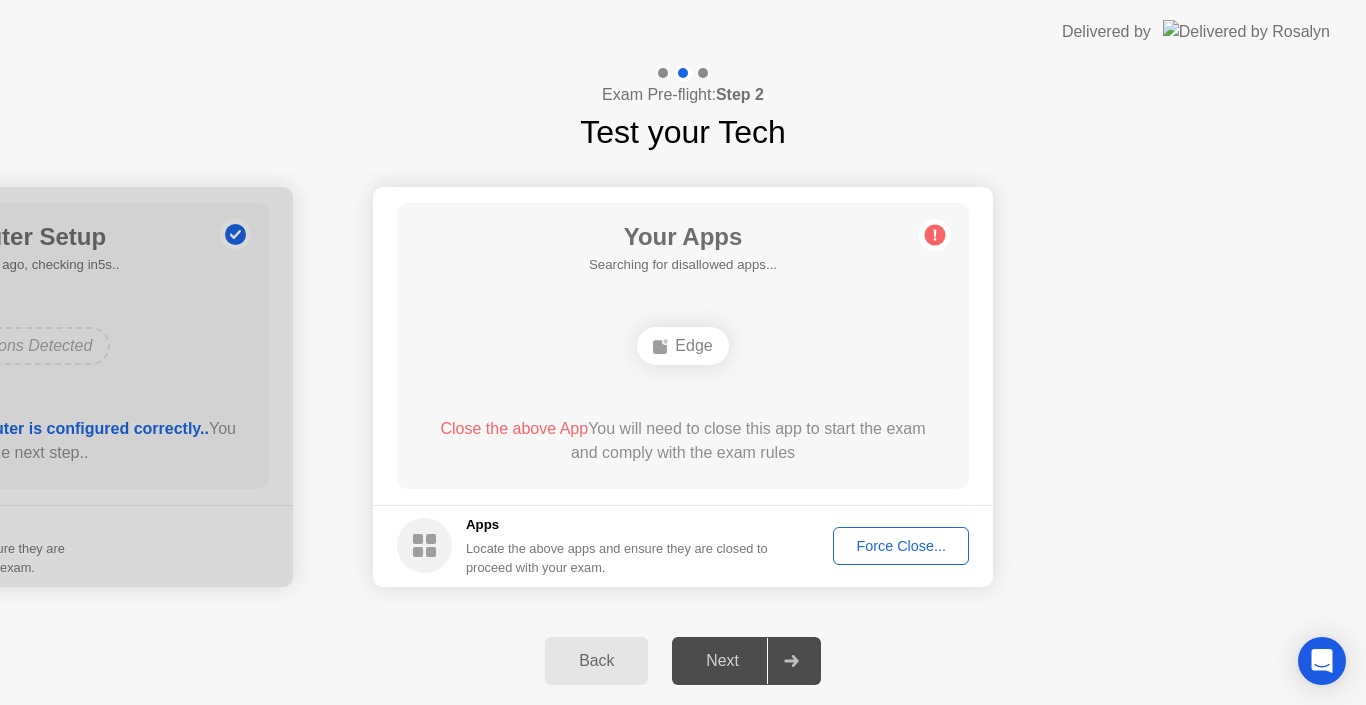 click on "Force Close..." 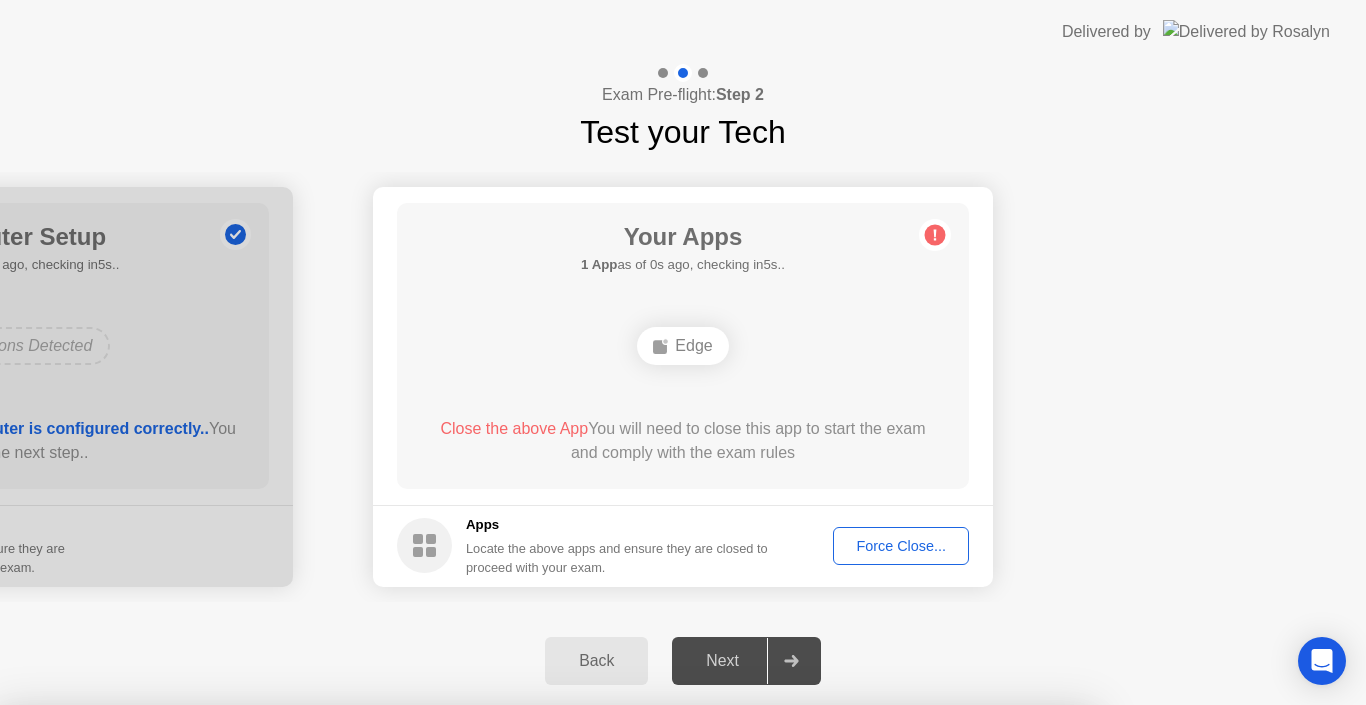 click on "Confirm" at bounding box center [613, 981] 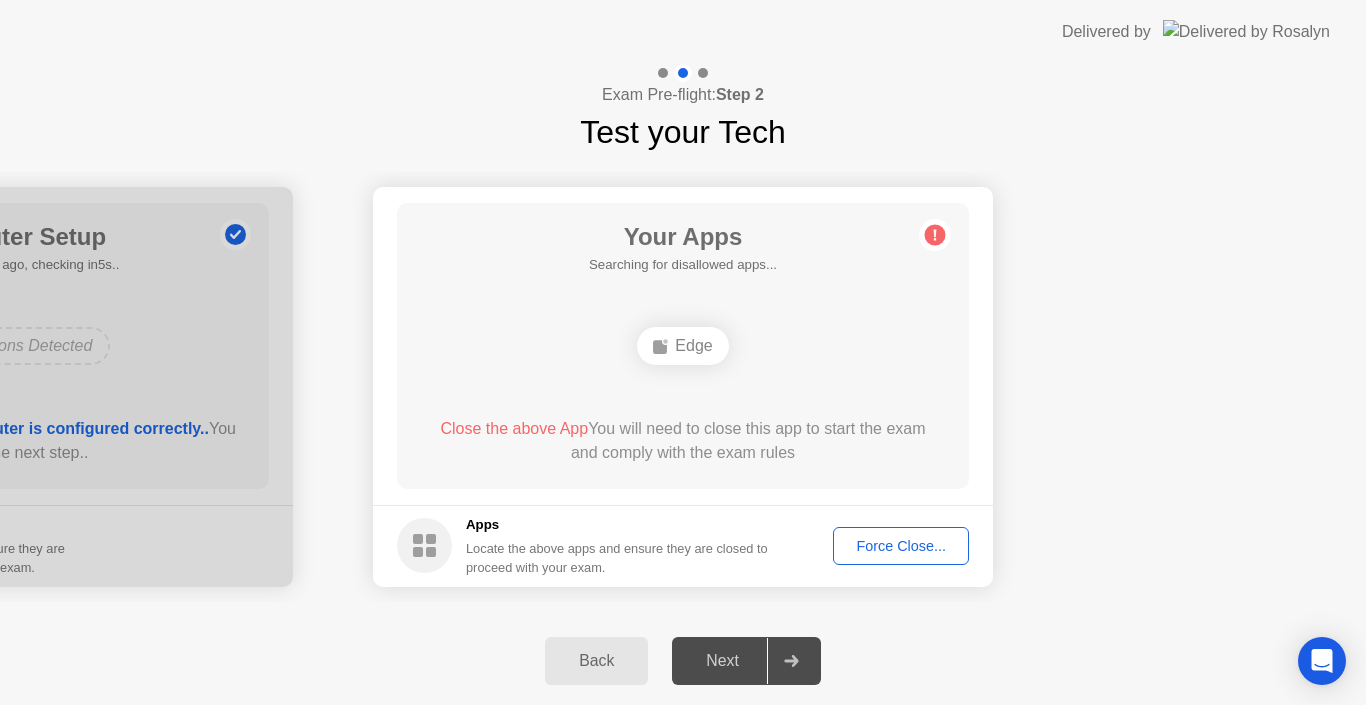 click on "Force Close..." 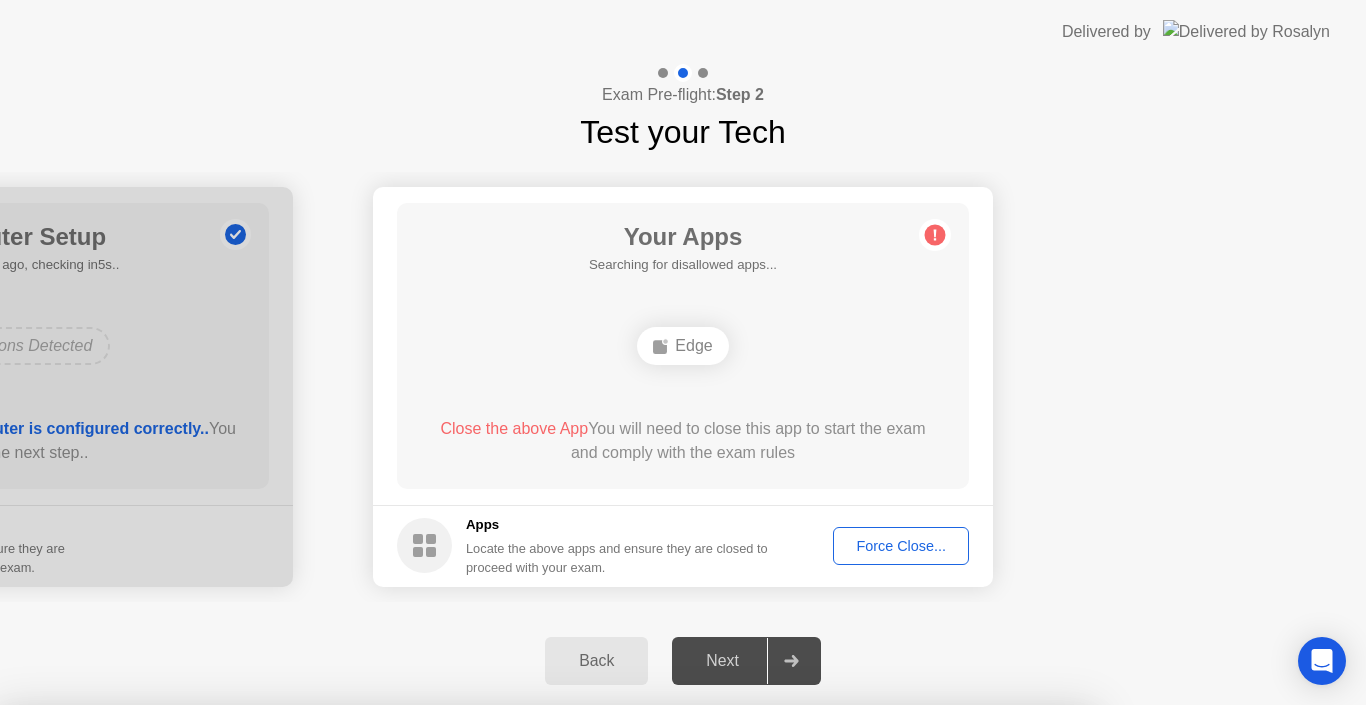 click on "Confirm" at bounding box center (613, 981) 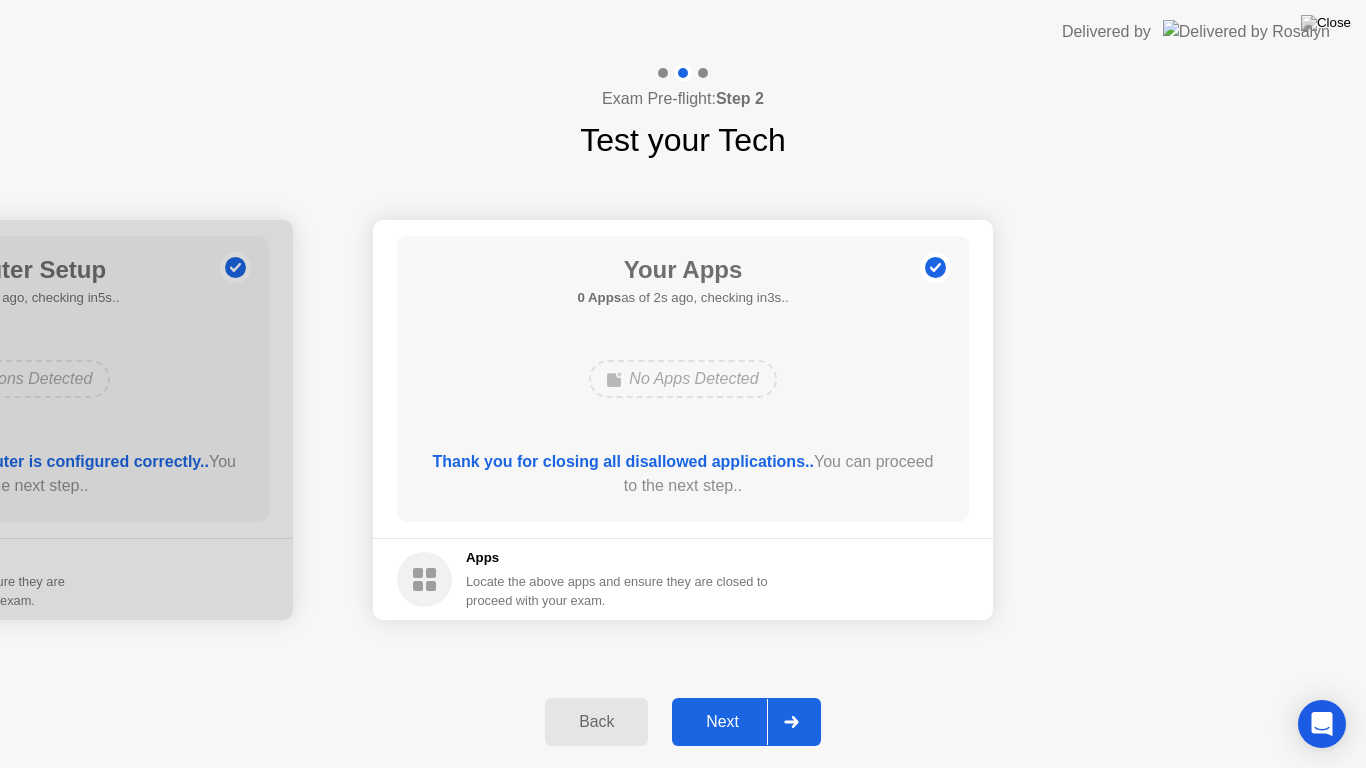 click on "Next" 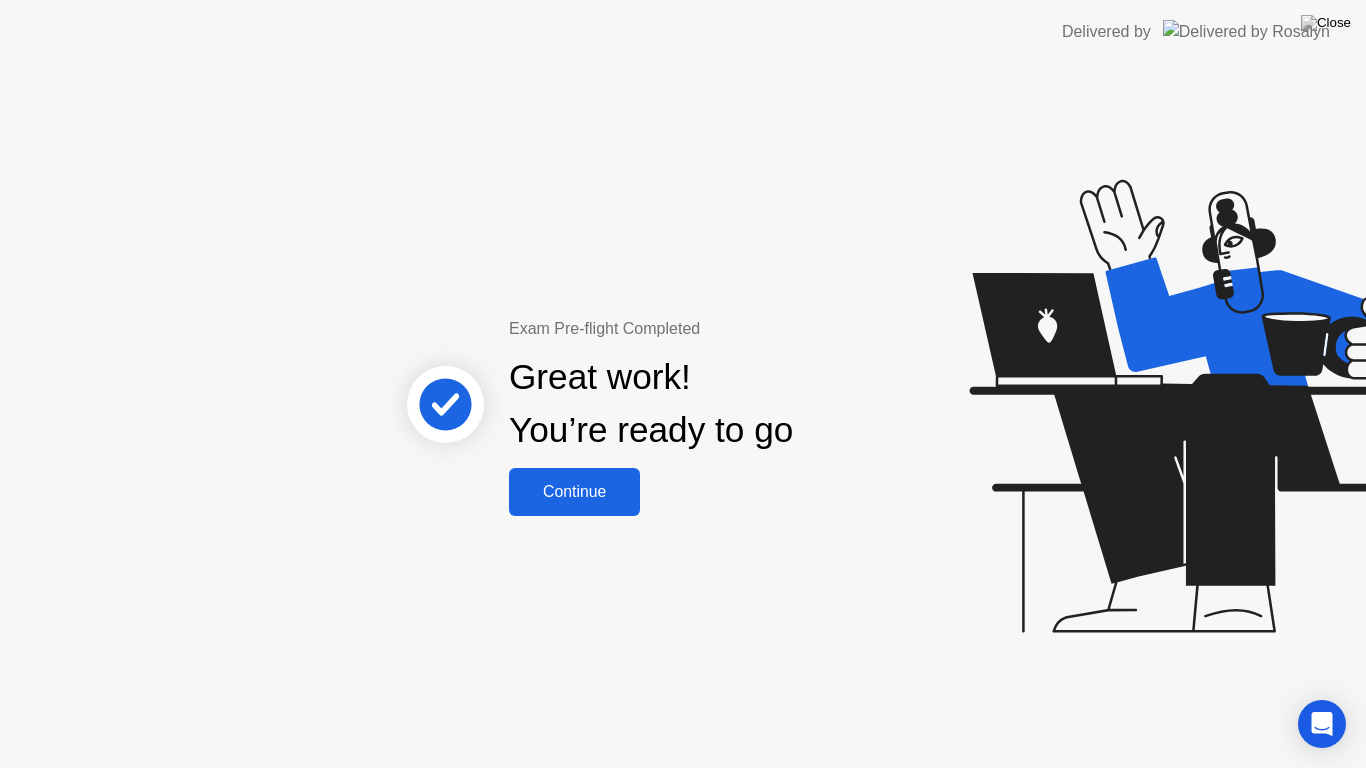click on "Continue" 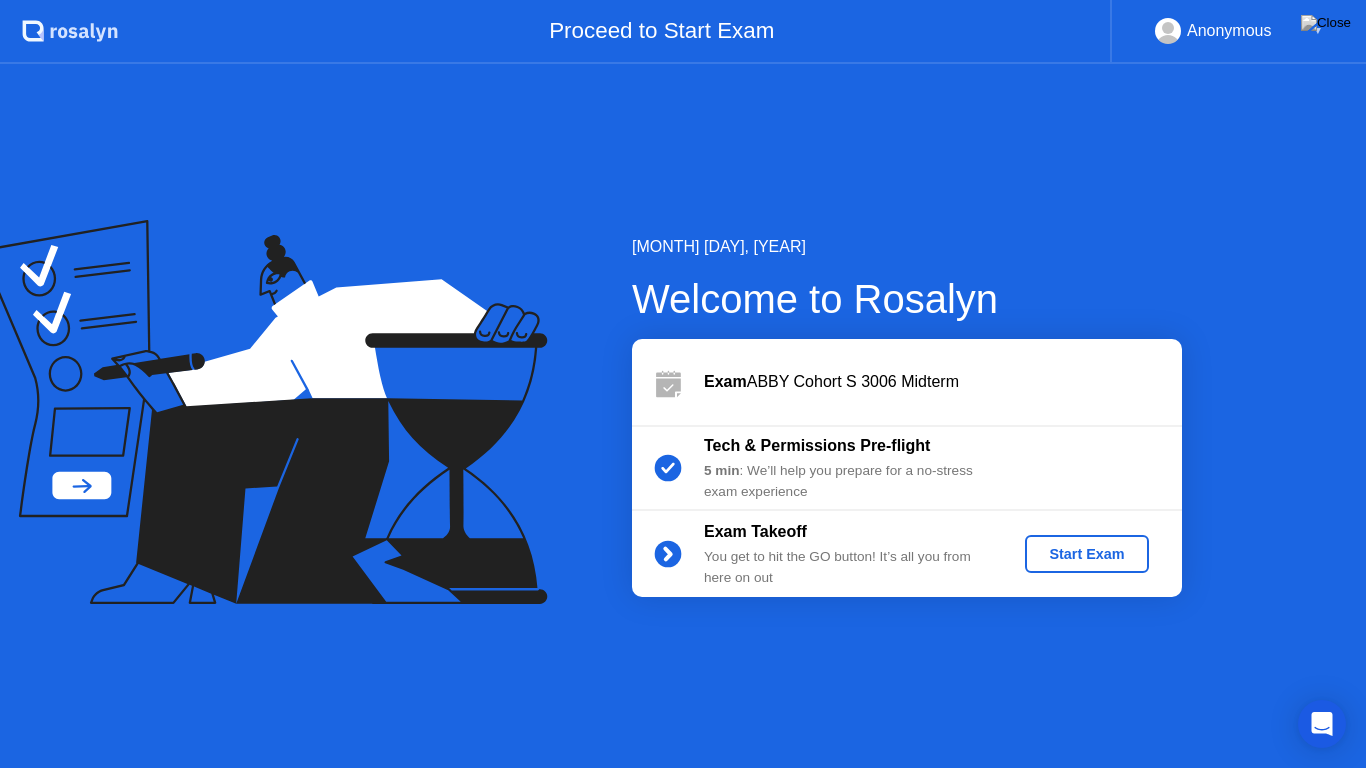 click on "Start Exam" 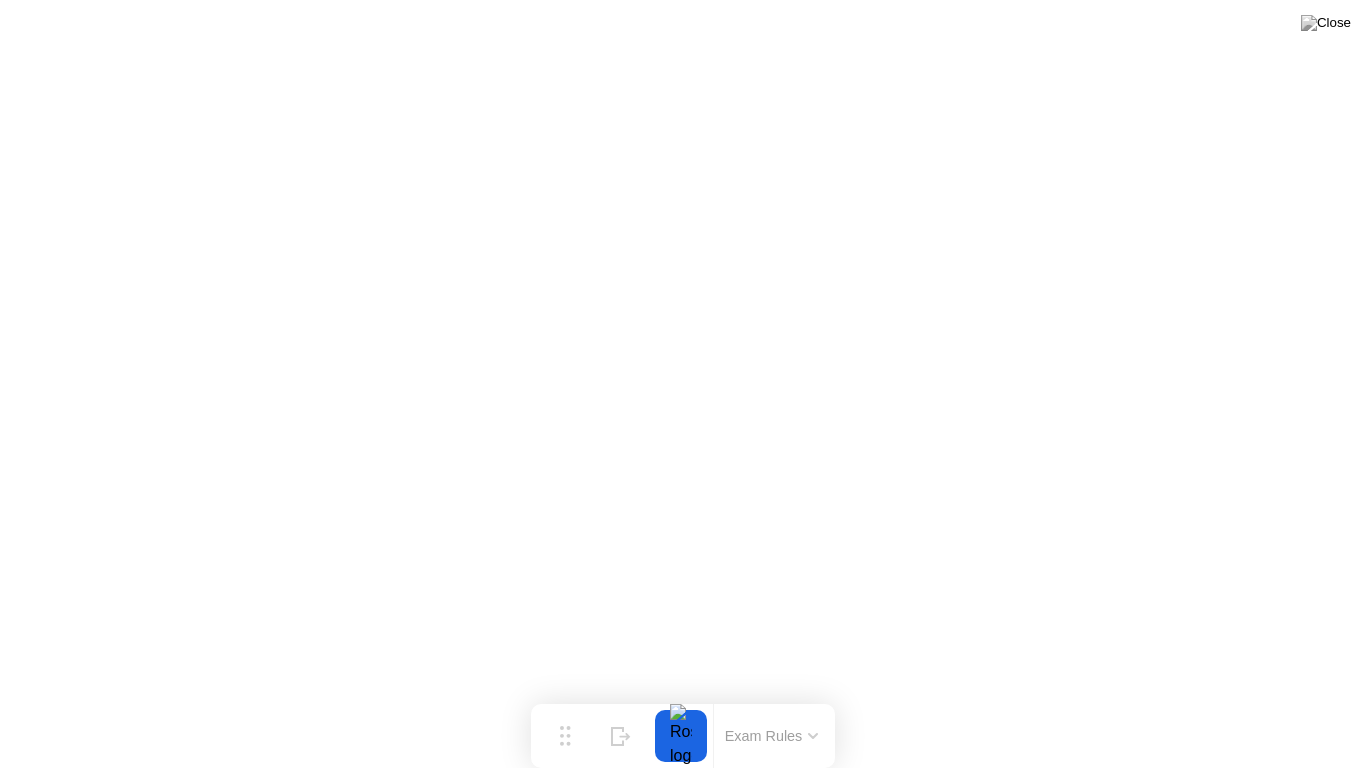 click 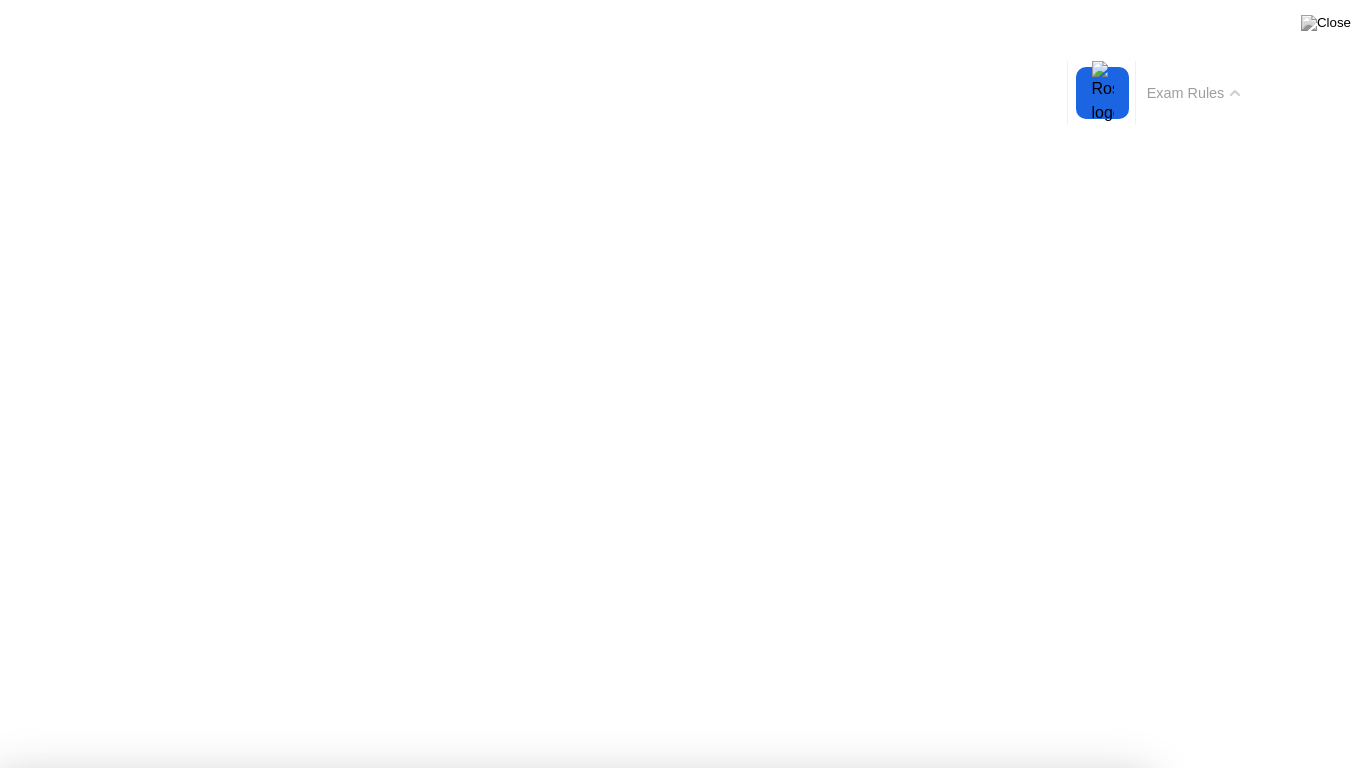 click on "Got it!" at bounding box center (574, 1375) 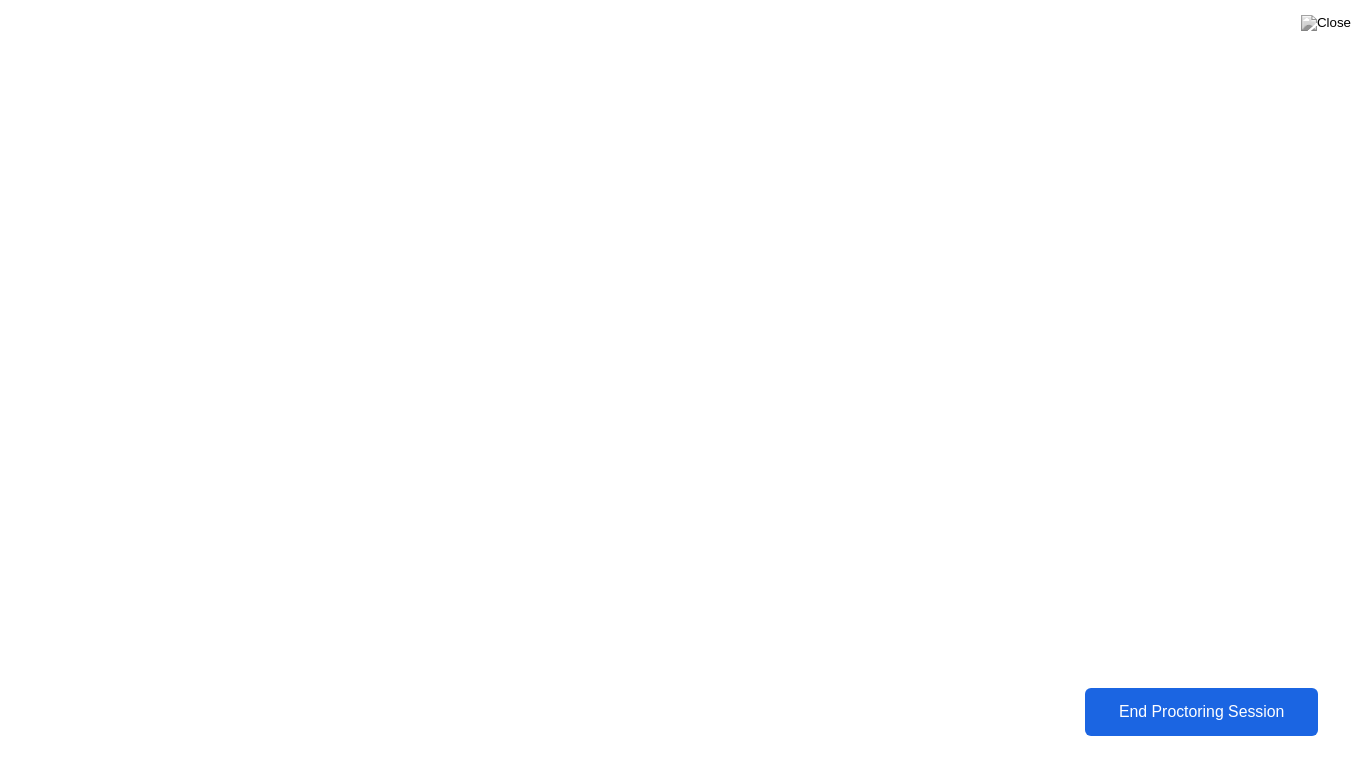 click on "End Proctoring Session" 